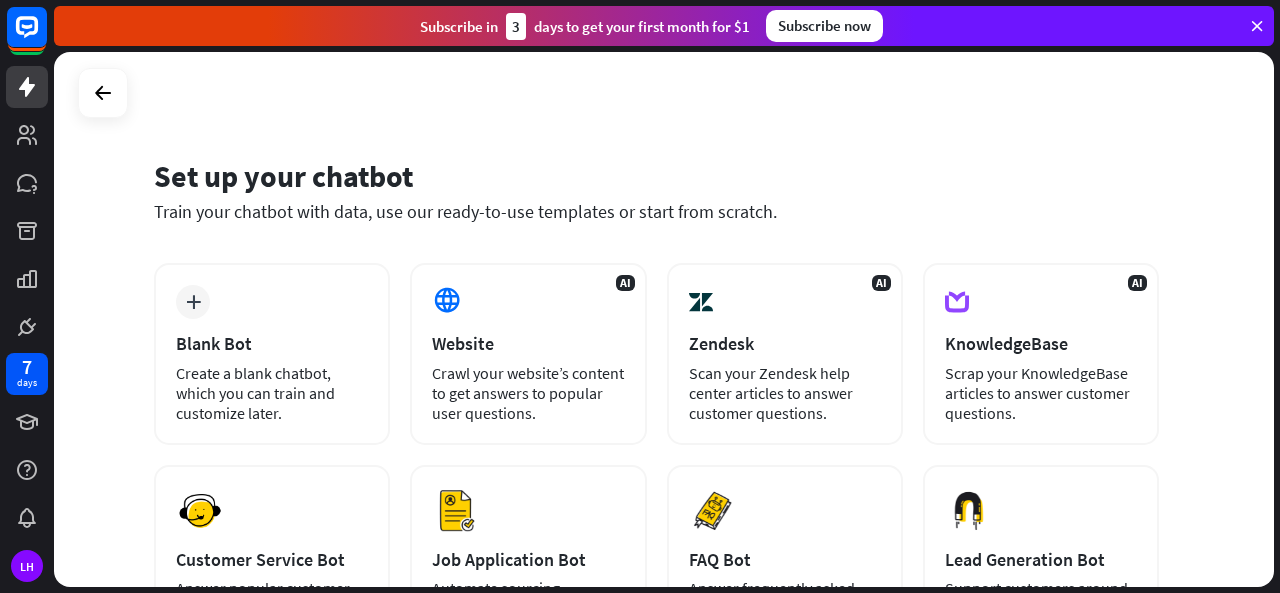 scroll, scrollTop: 0, scrollLeft: 0, axis: both 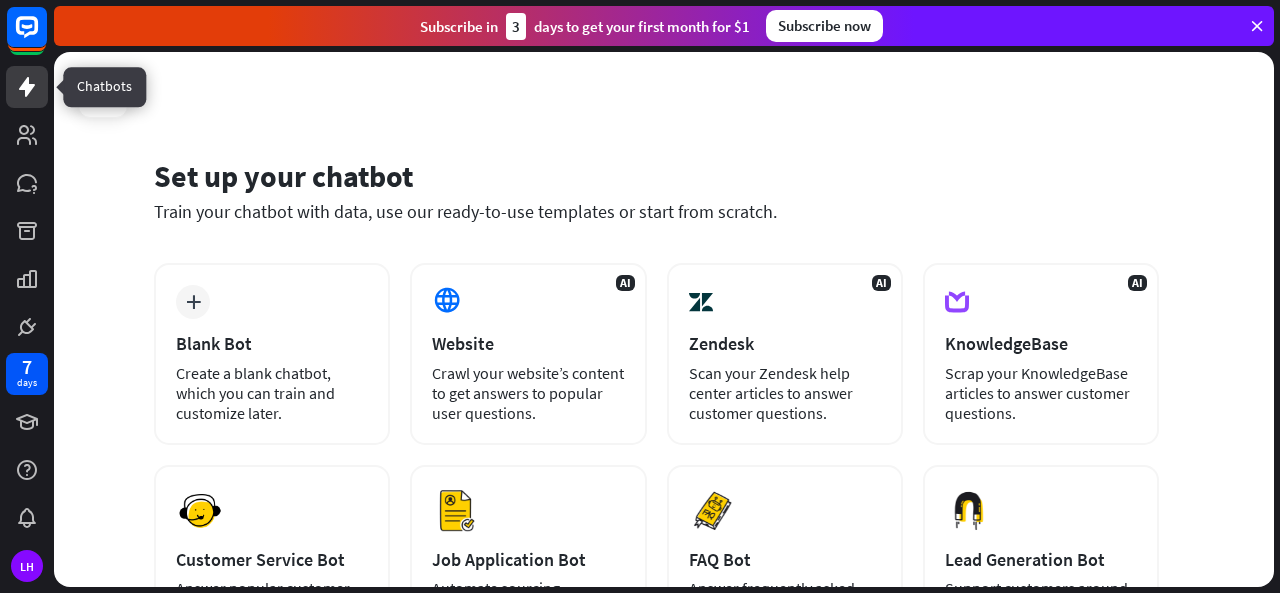 click 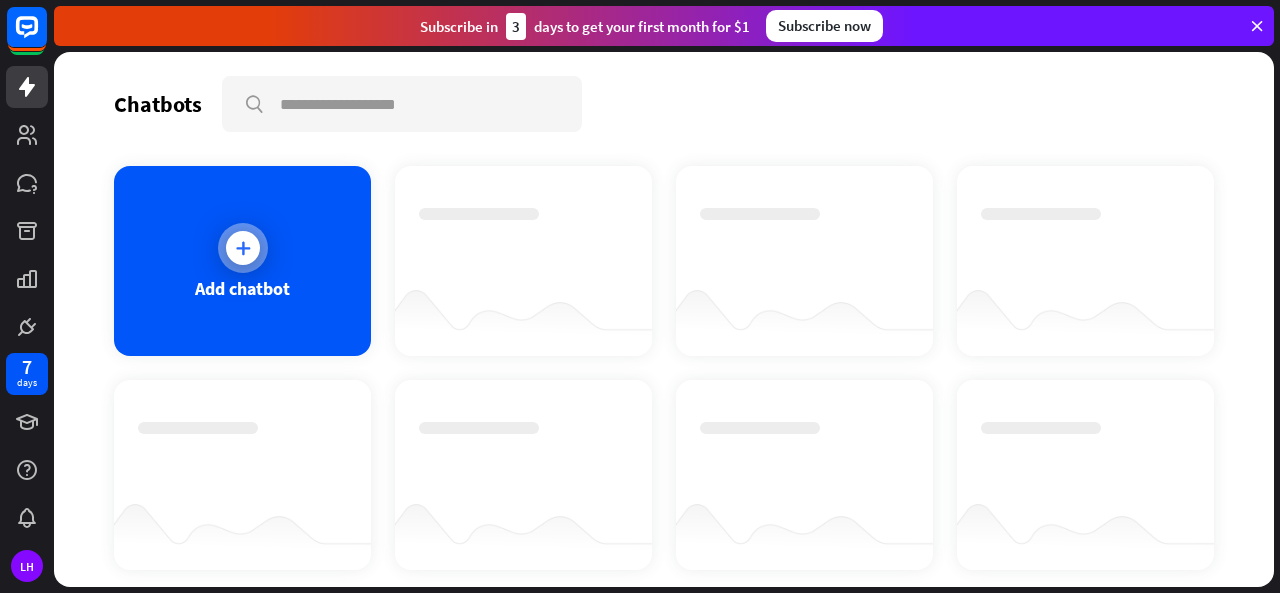 click at bounding box center [243, 248] 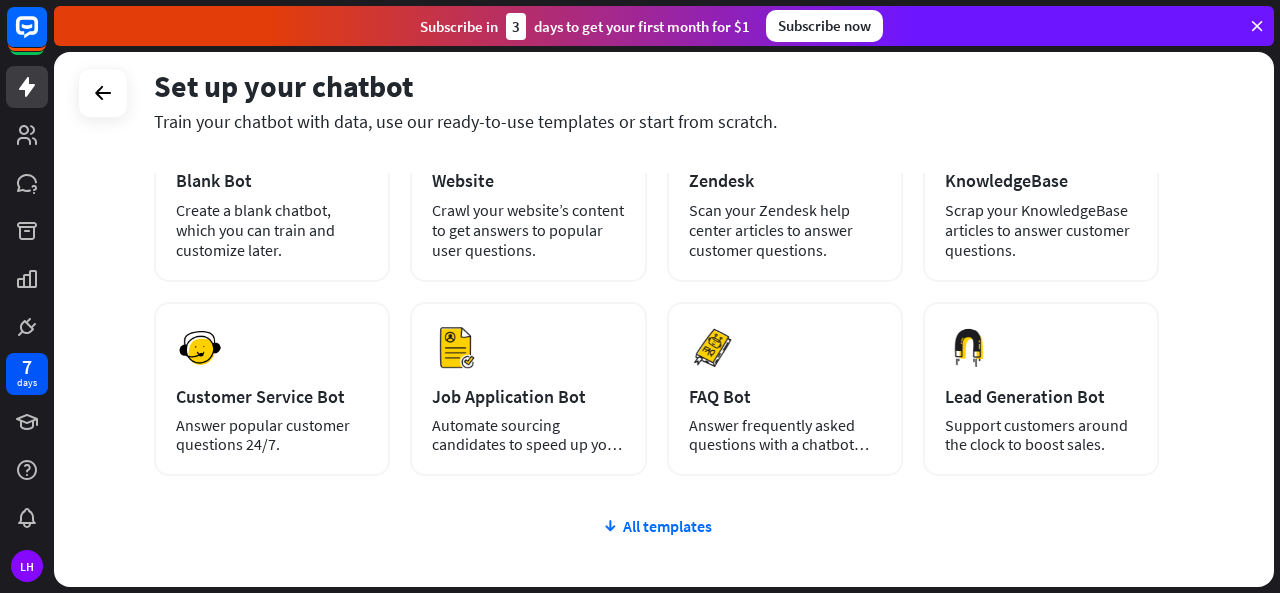 scroll, scrollTop: 200, scrollLeft: 0, axis: vertical 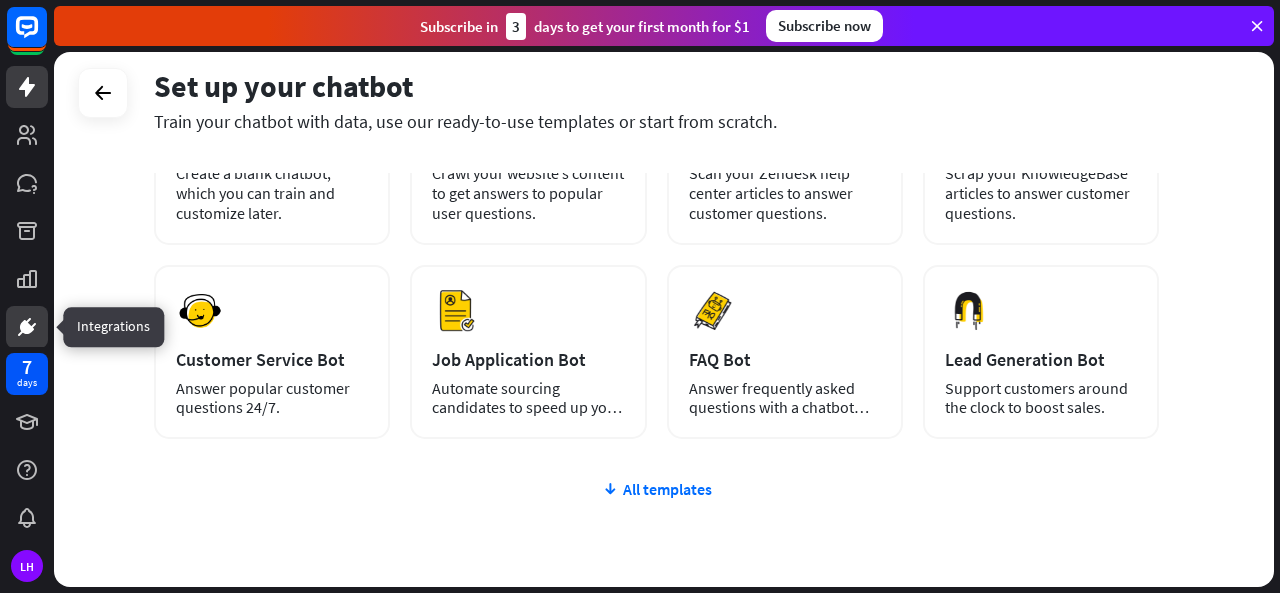 click 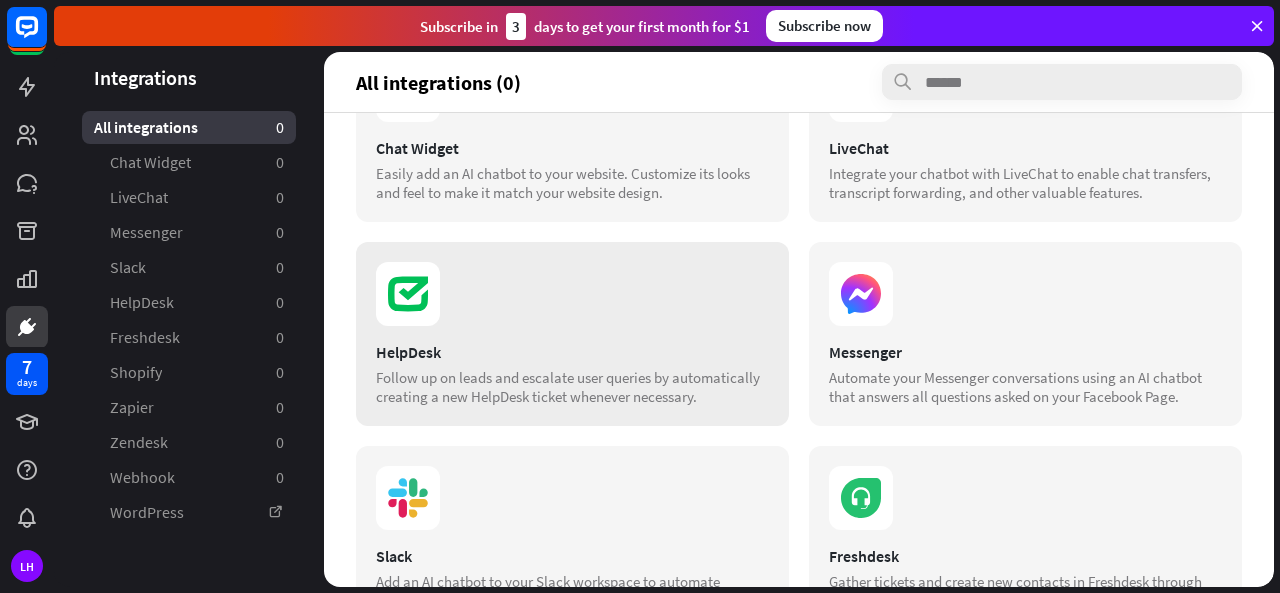 scroll, scrollTop: 0, scrollLeft: 0, axis: both 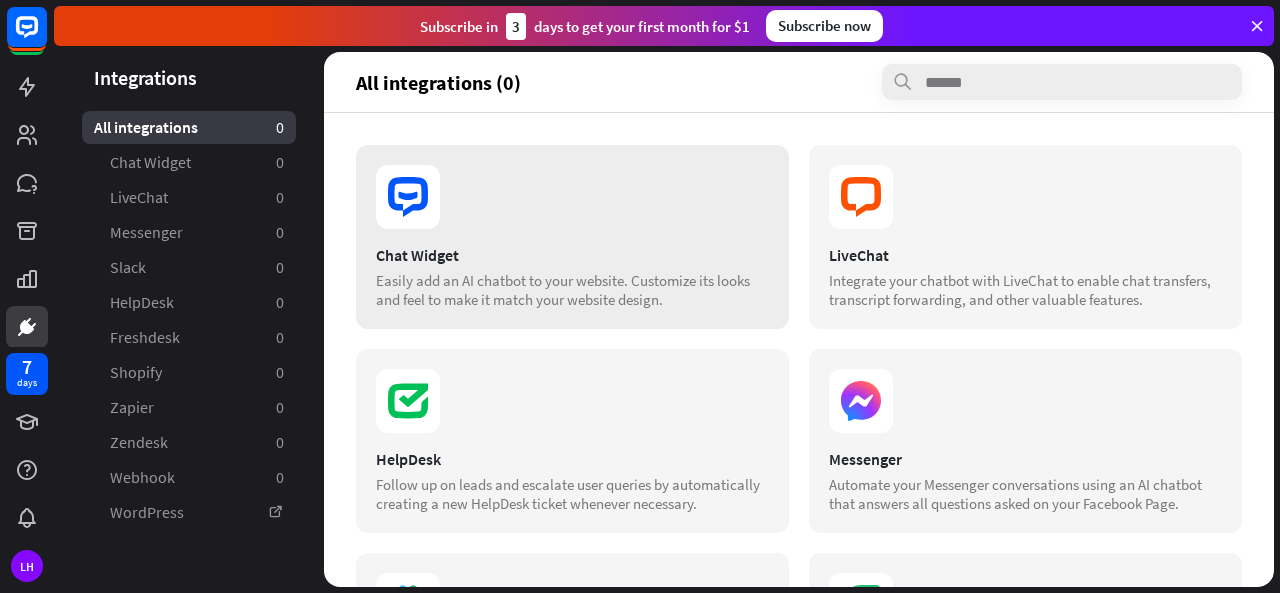 click 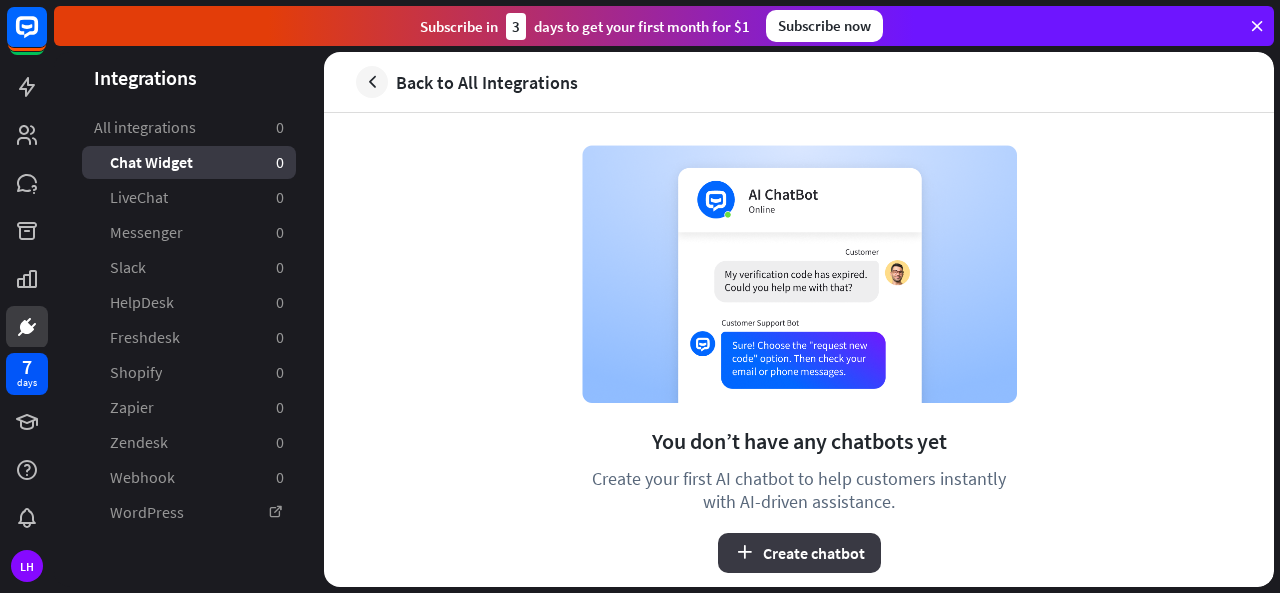 click on "Create chatbot" at bounding box center [799, 553] 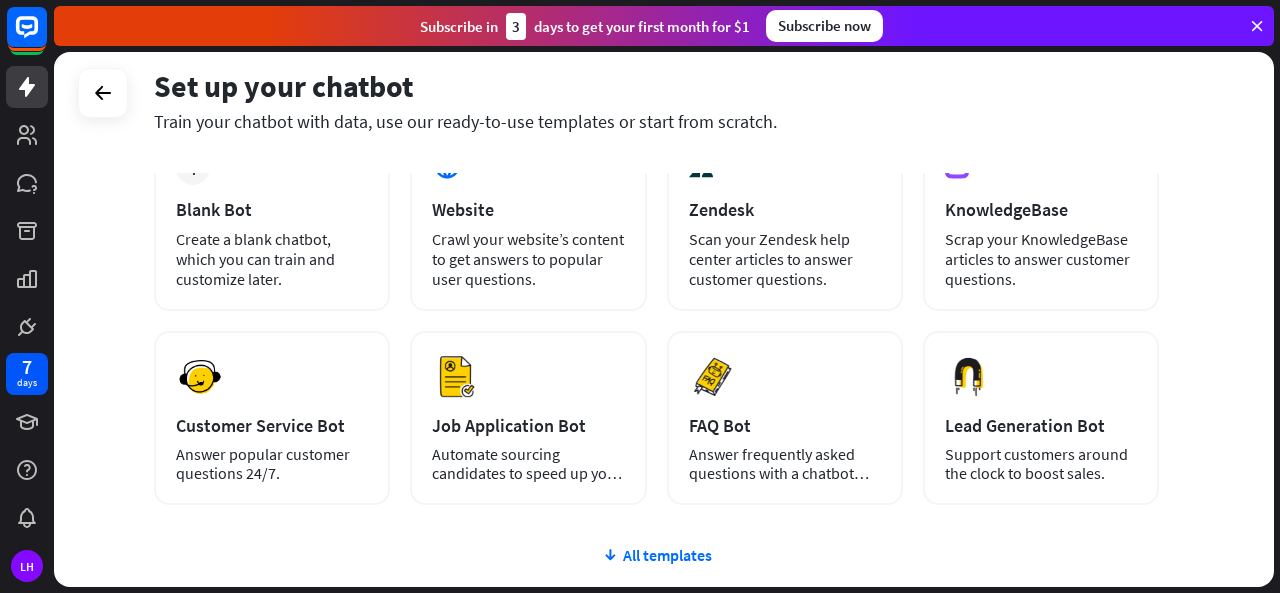 scroll, scrollTop: 92, scrollLeft: 0, axis: vertical 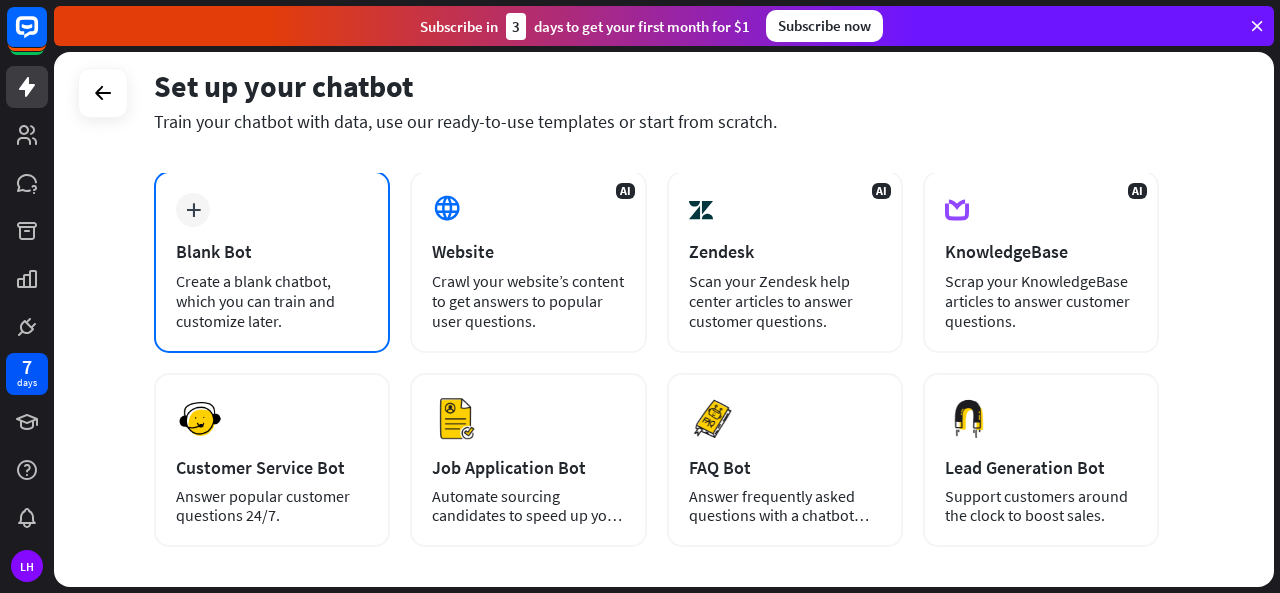 click on "Create a blank chatbot, which you can train and
customize later." at bounding box center [272, 301] 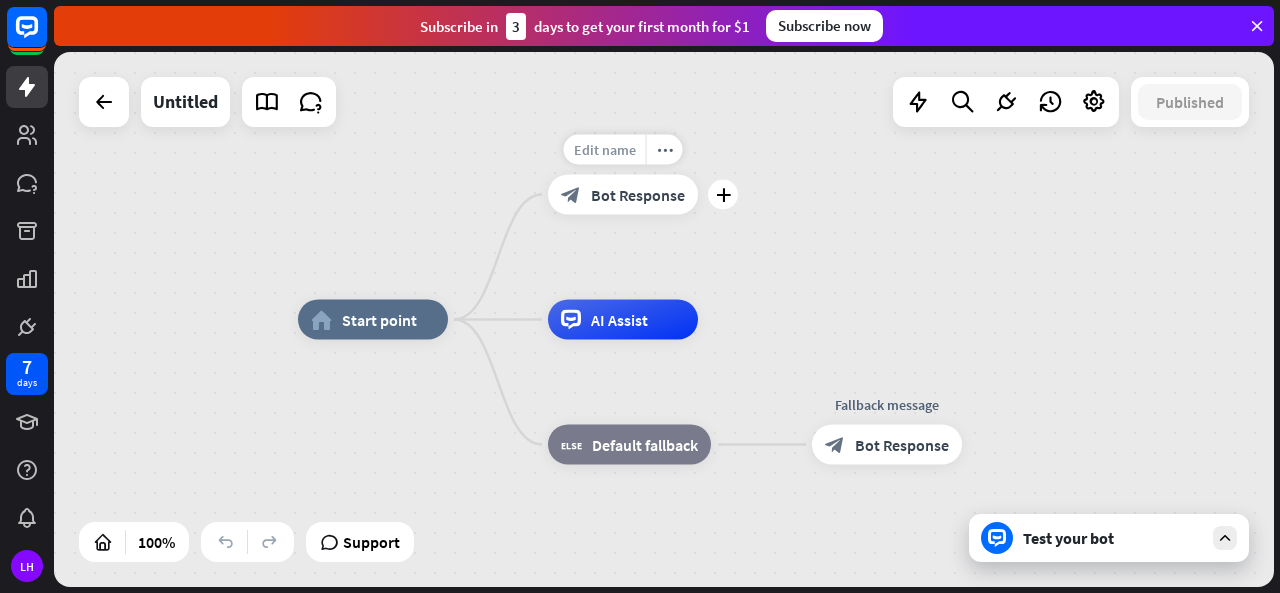 click on "Edit name" at bounding box center [605, 150] 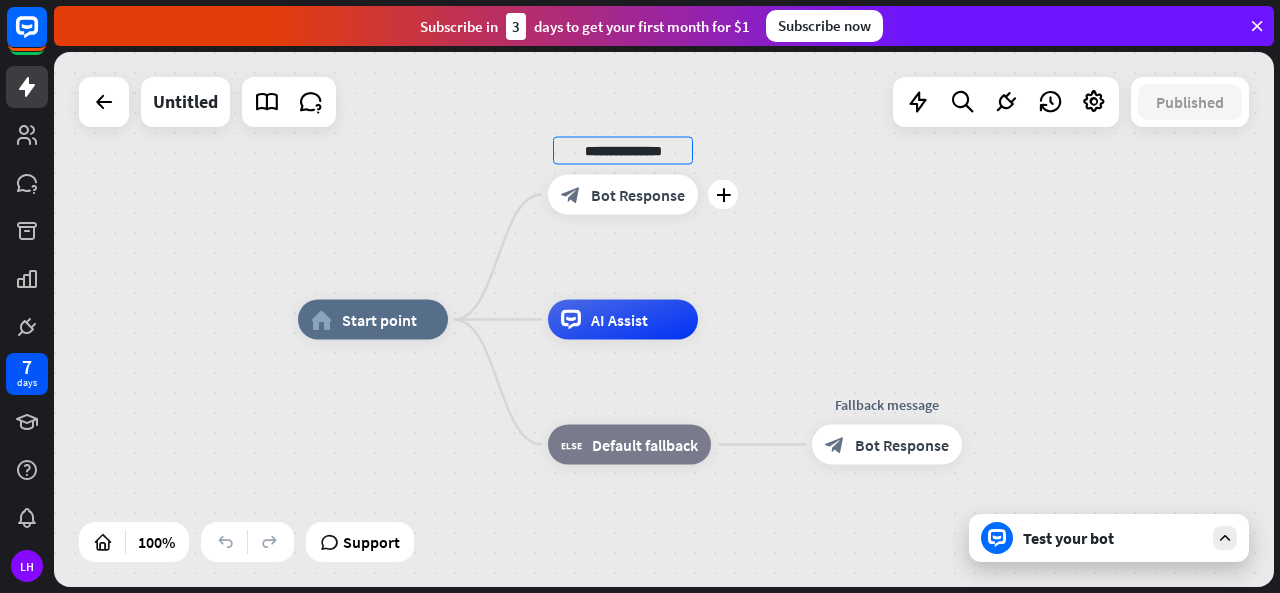 click on "Bot Response" at bounding box center (638, 195) 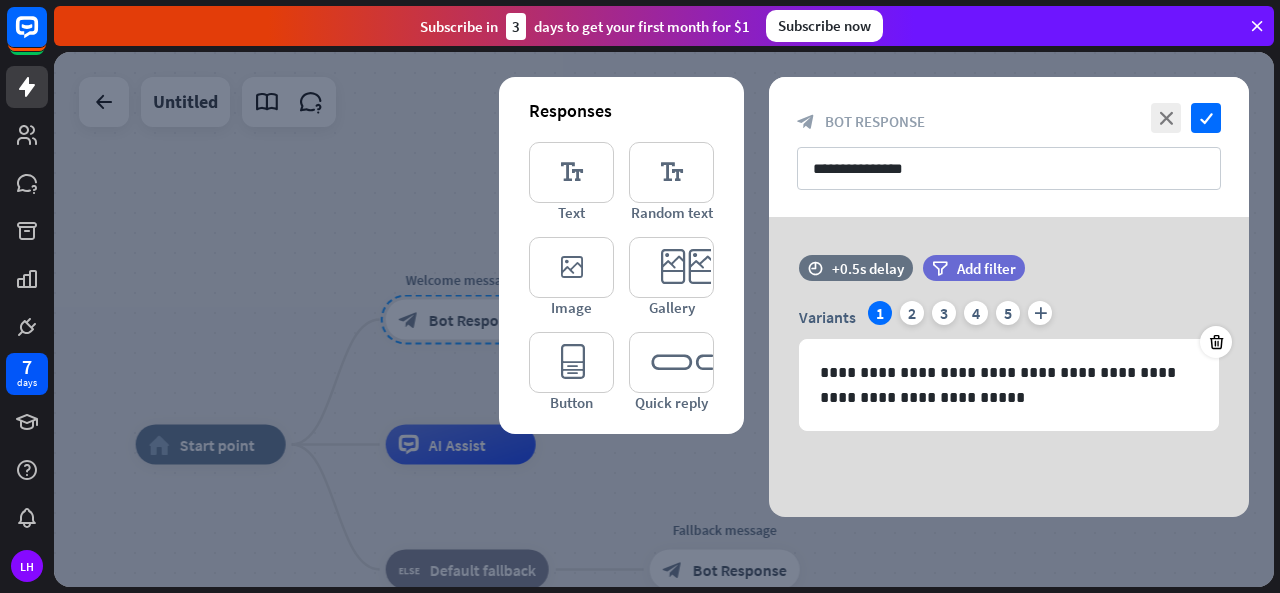 click at bounding box center [664, 319] 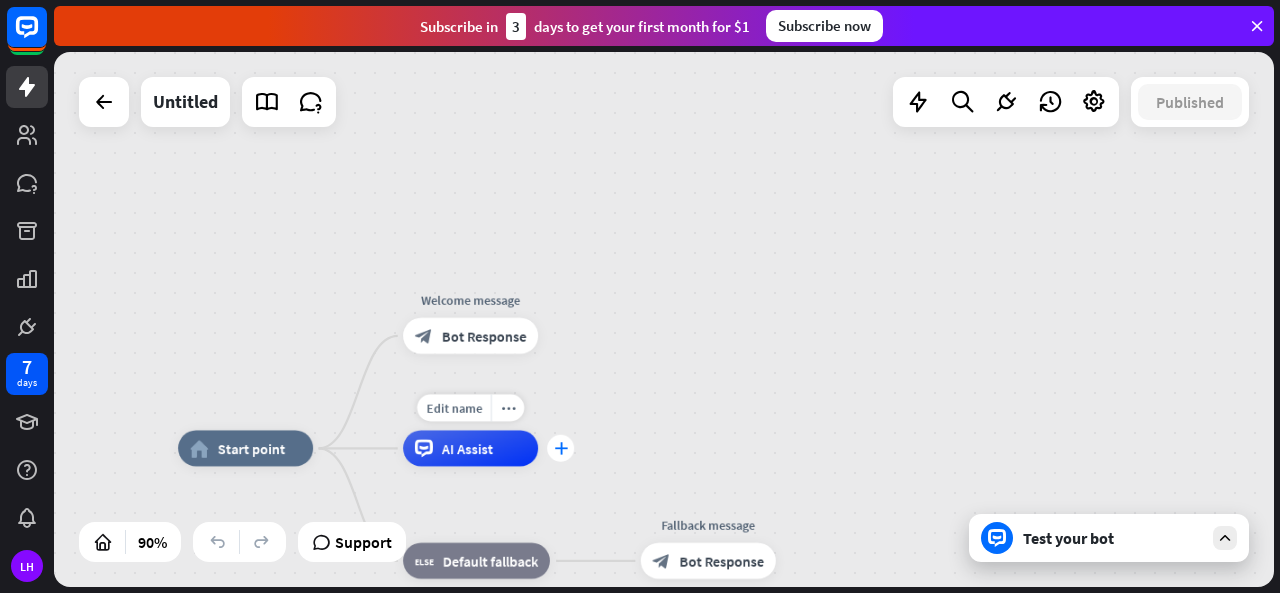 click on "plus" at bounding box center (561, 448) 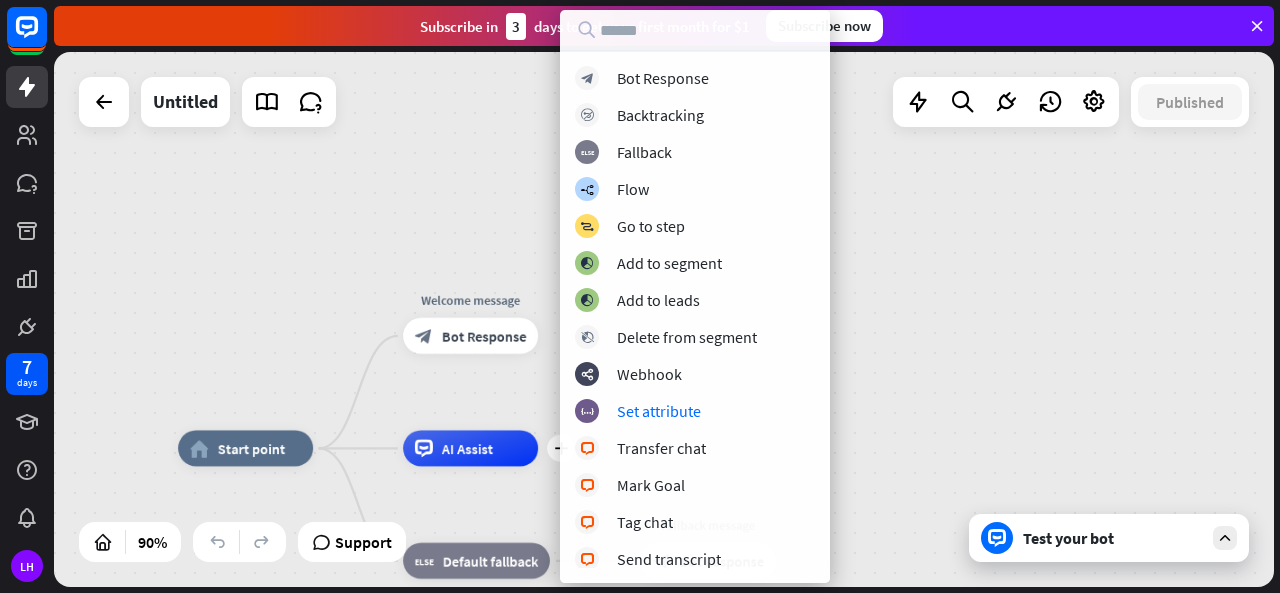 click on "home_2   Start point                 Welcome message   block_bot_response   Bot Response               plus       AI Assist                   block_fallback   Default fallback                 Fallback message   block_bot_response   Bot Response" at bounding box center (664, 319) 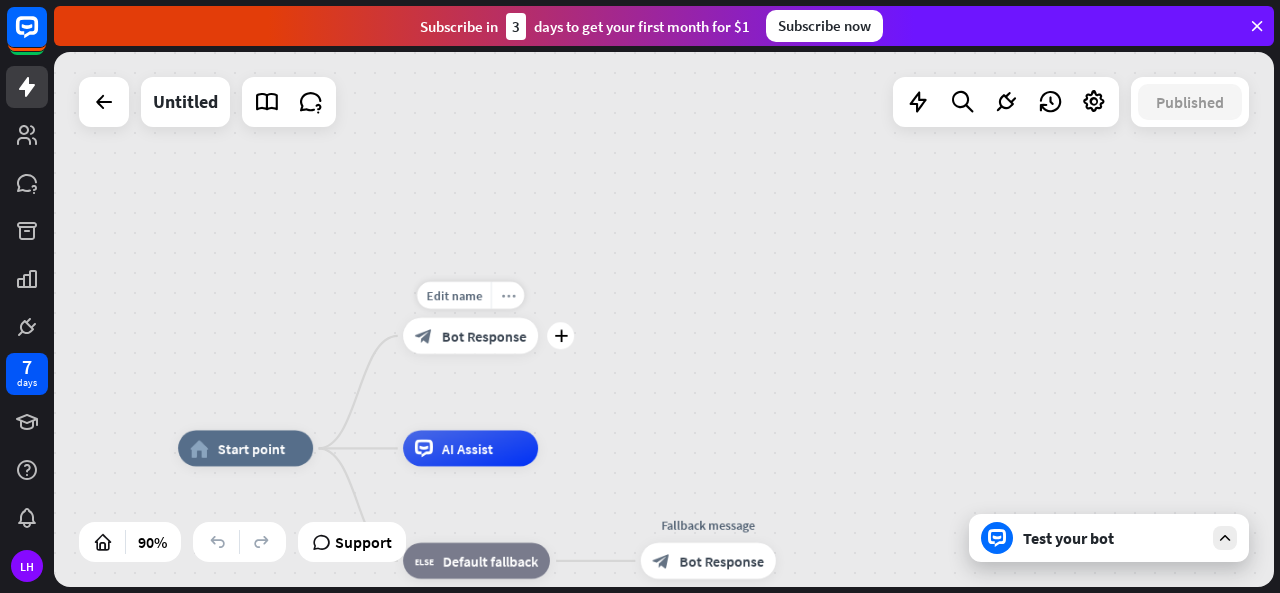 click on "more_horiz" at bounding box center (508, 296) 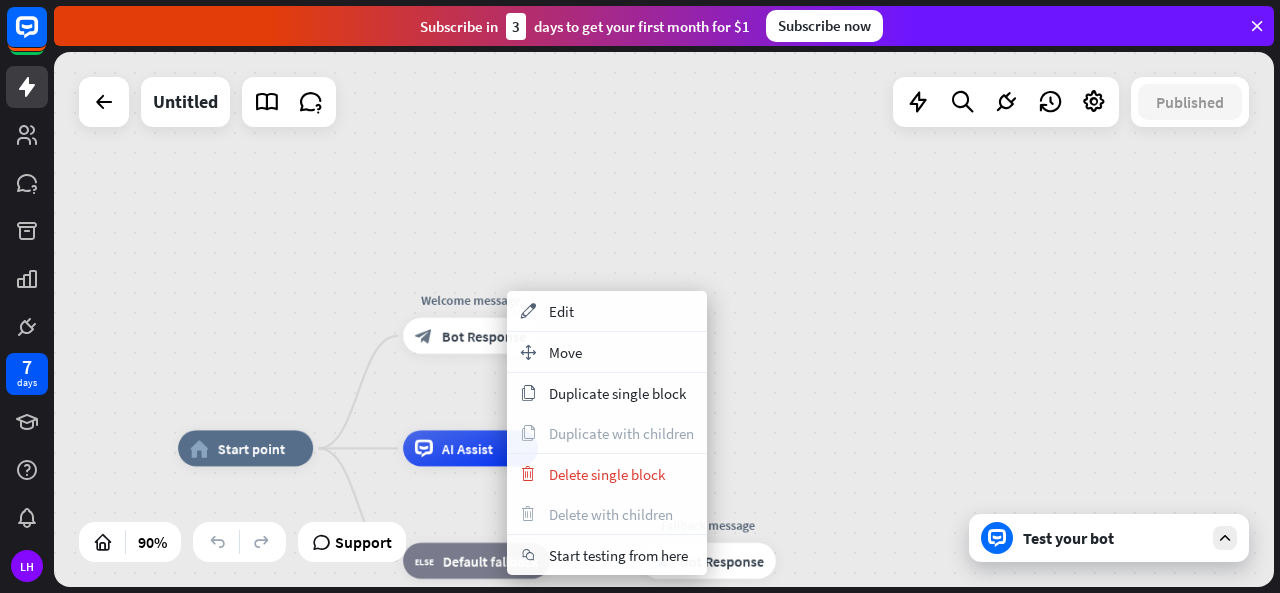 click on "home_2   Start point                 Welcome message   block_bot_response   Bot Response                     AI Assist                   block_fallback   Default fallback                 Fallback message   block_bot_response   Bot Response" at bounding box center (664, 319) 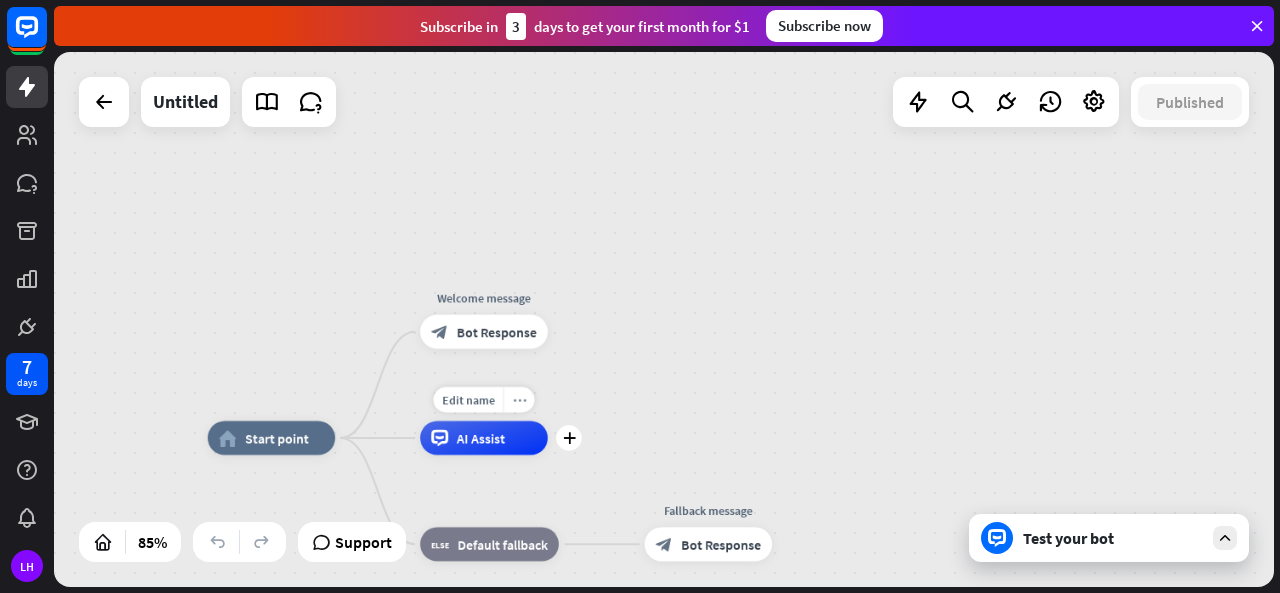 click on "more_horiz" at bounding box center (519, 399) 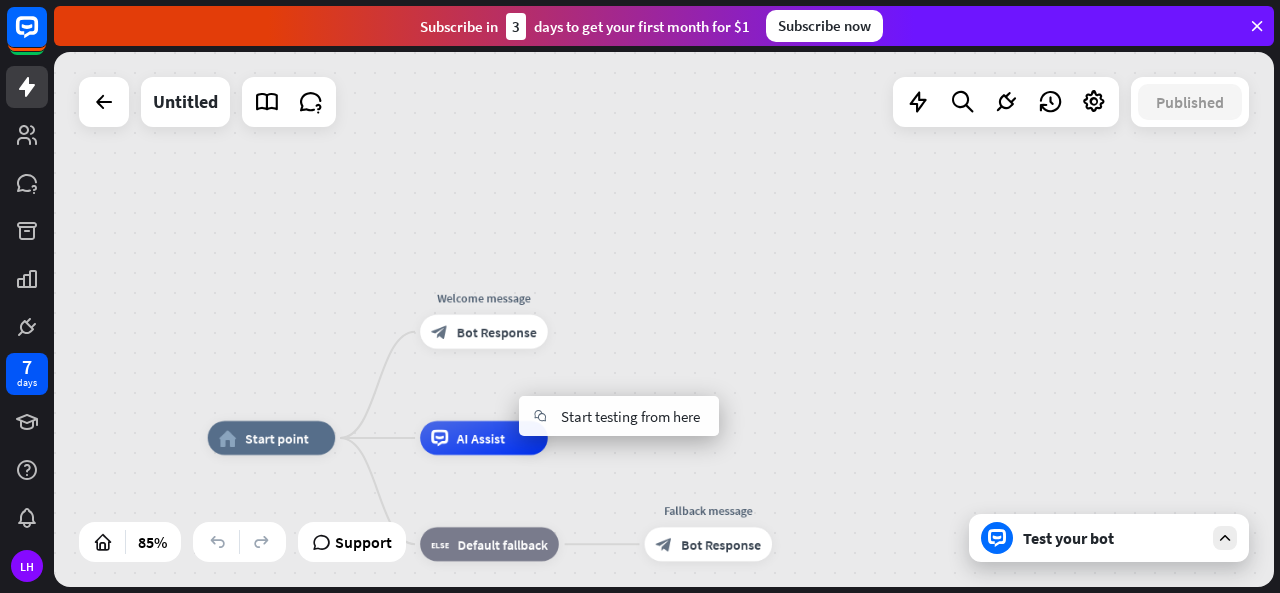 click on "home_2   Start point                 Welcome message   block_bot_response   Bot Response                     AI Assist                   block_fallback   Default fallback                 Fallback message   block_bot_response   Bot Response" at bounding box center (664, 319) 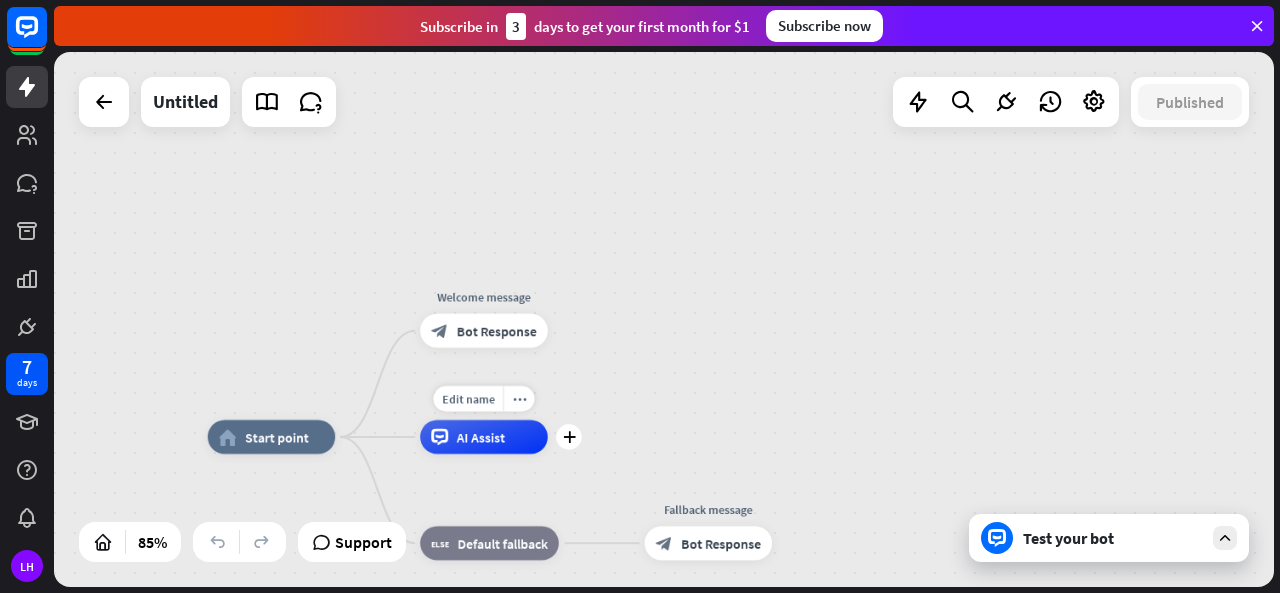 click on "Edit name   more_horiz         plus       AI Assist" at bounding box center (484, 437) 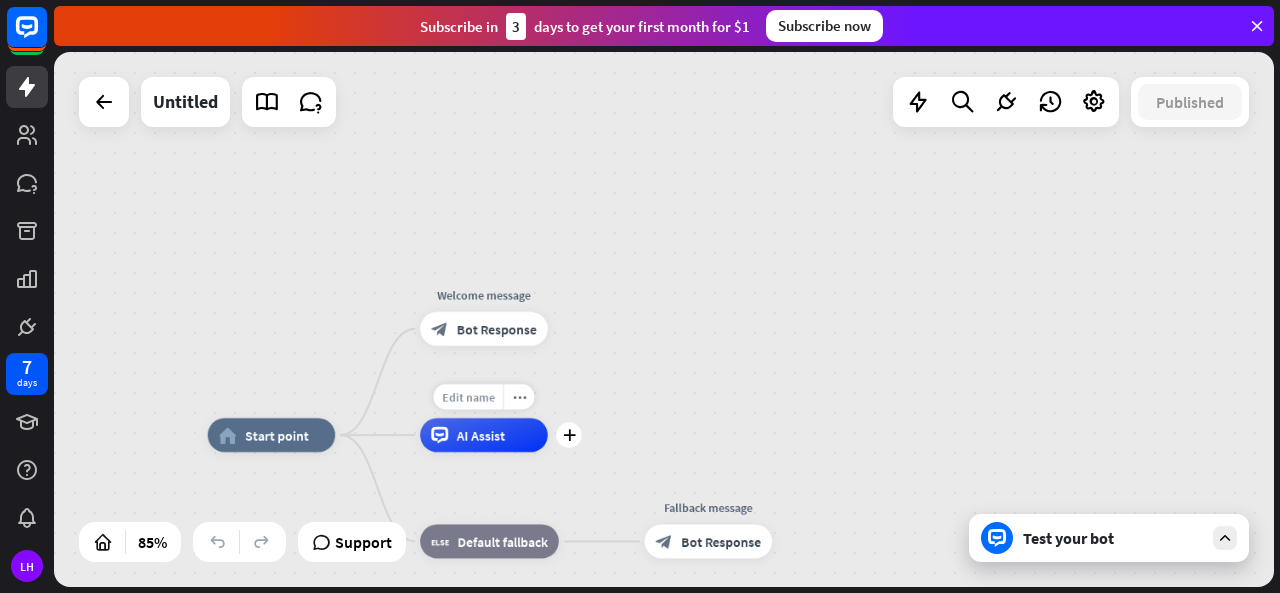 click on "Edit name" at bounding box center (468, 396) 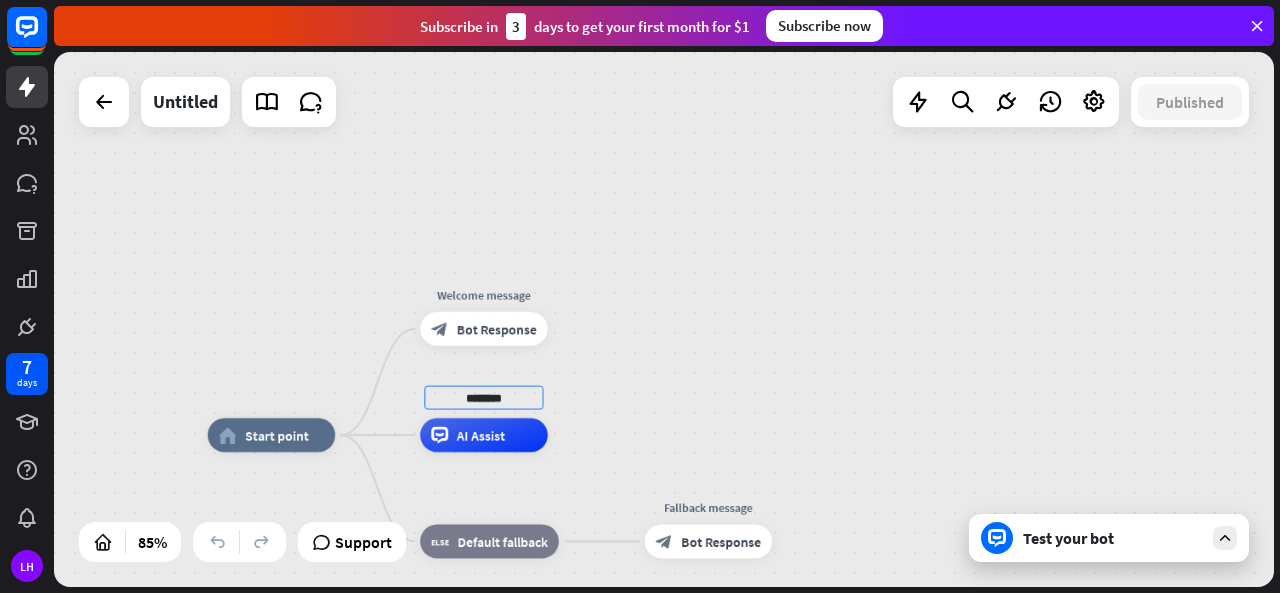 type on "********" 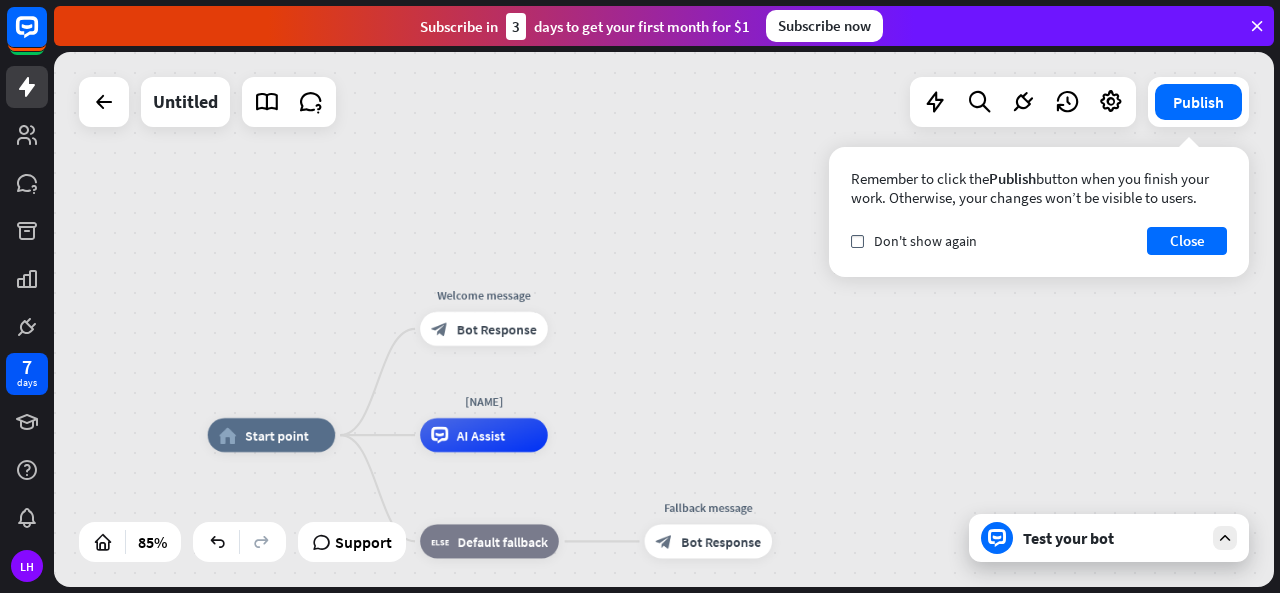 click on "home_2   Start point                 Welcome message   block_bot_response   Bot Response                 [NAME]     AI Assist                   block_fallback   Default fallback                 Fallback message   block_bot_response   Bot Response" at bounding box center (664, 319) 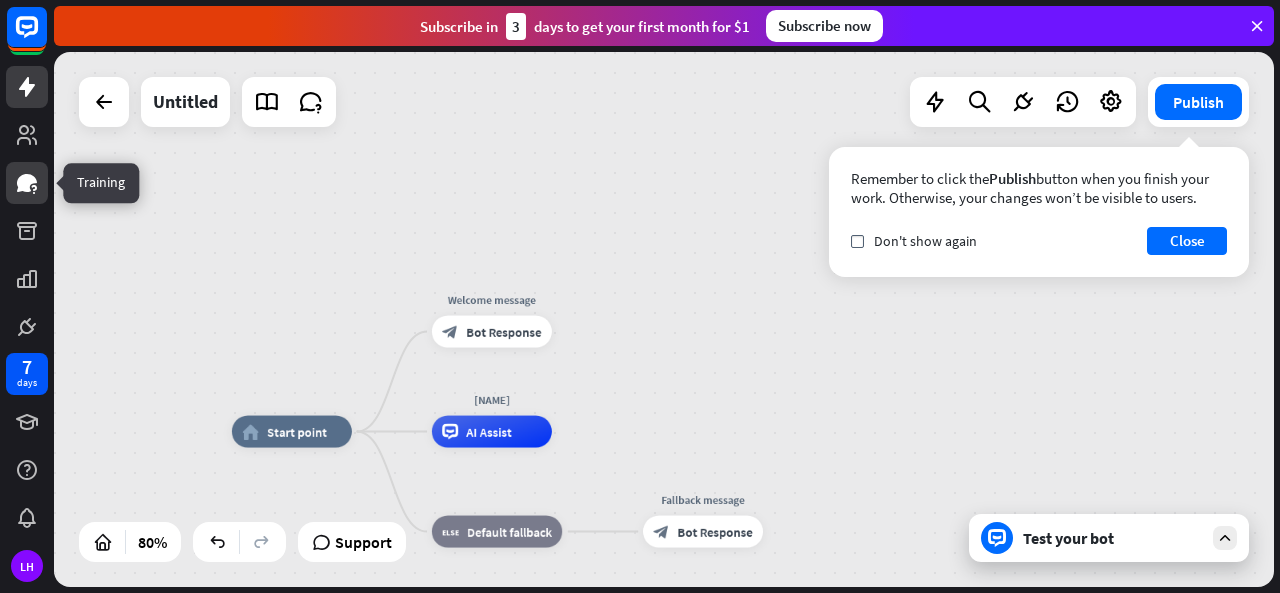 click 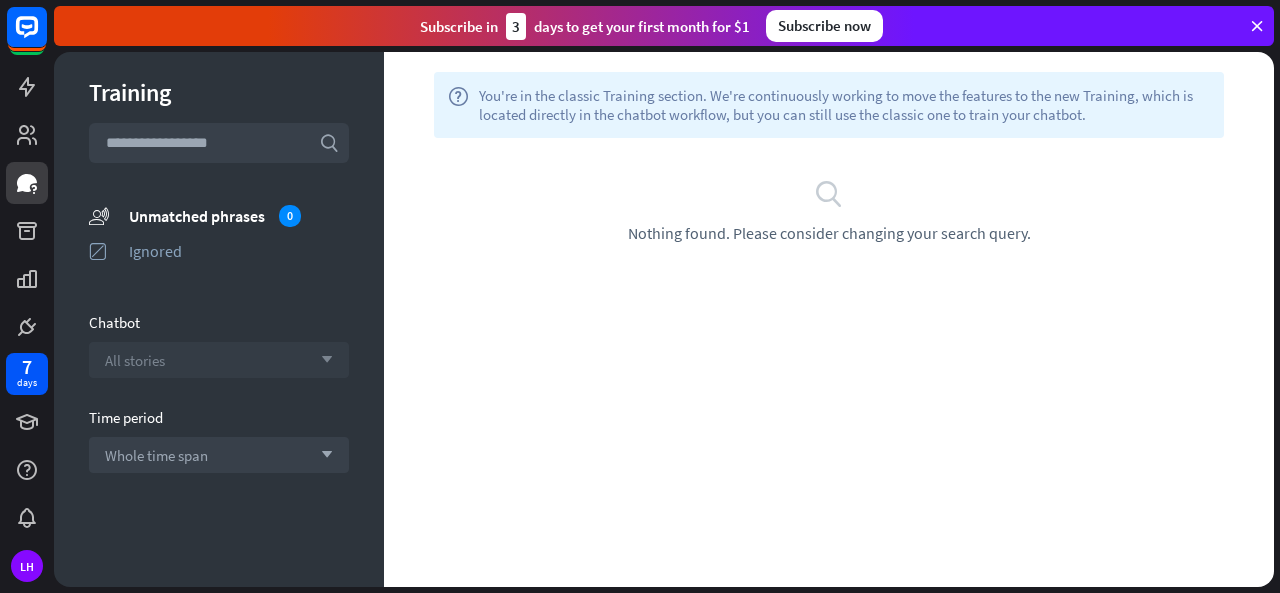 click on "arrow_down" at bounding box center (322, 360) 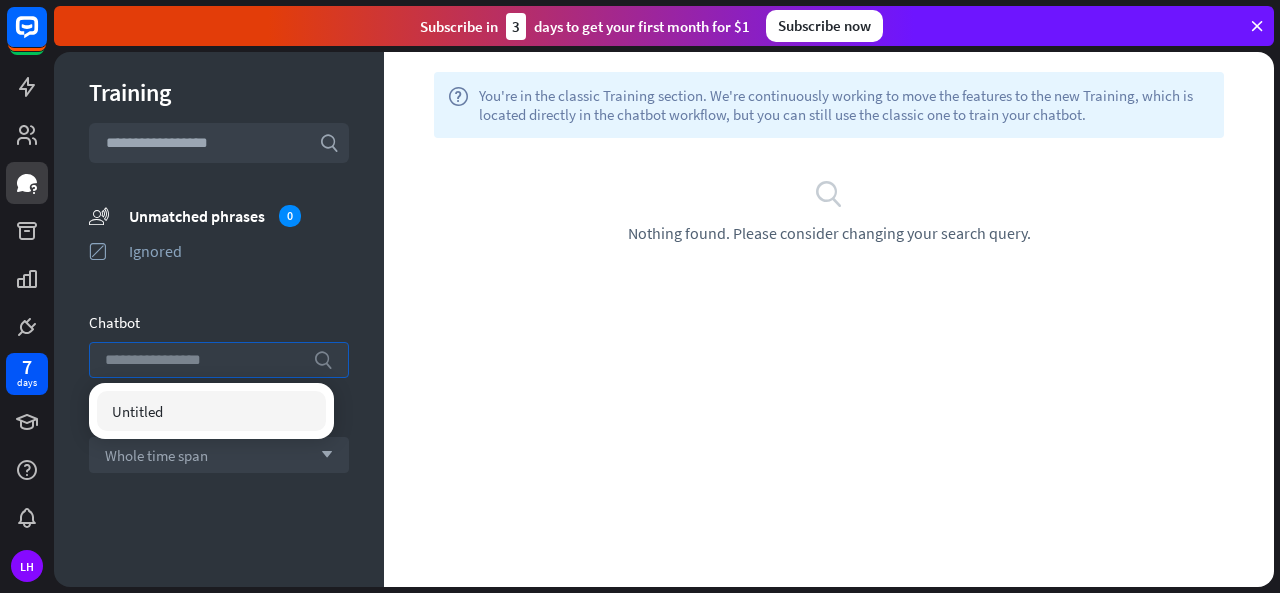 click on "search" at bounding box center (323, 360) 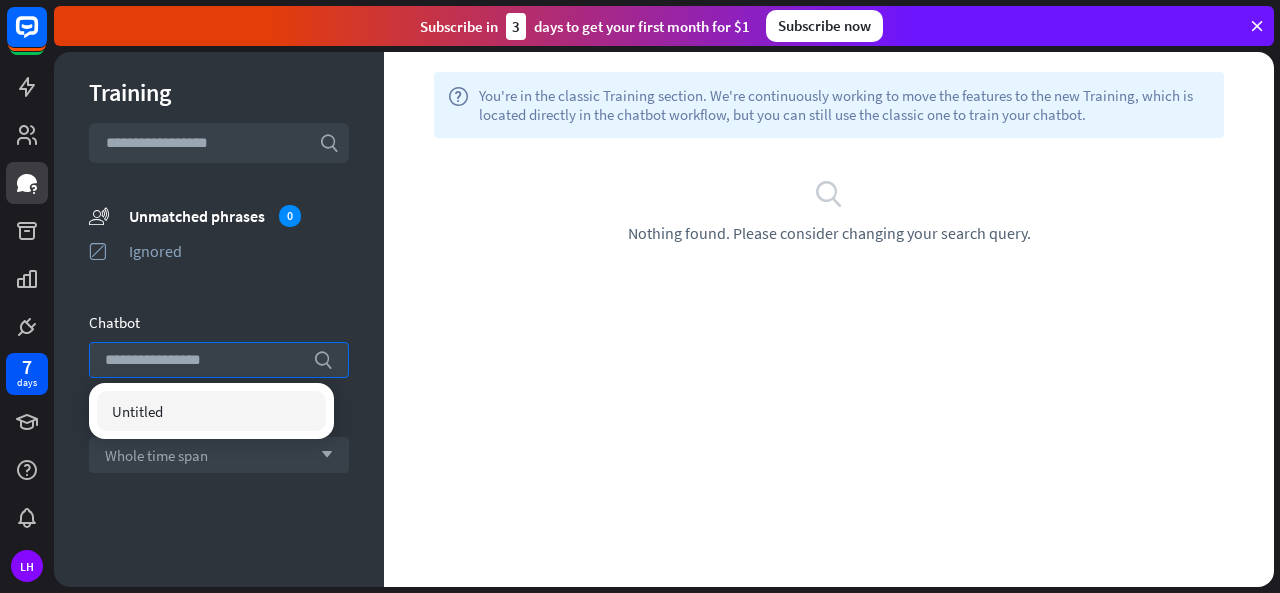 click on "Chatbot" at bounding box center [219, 322] 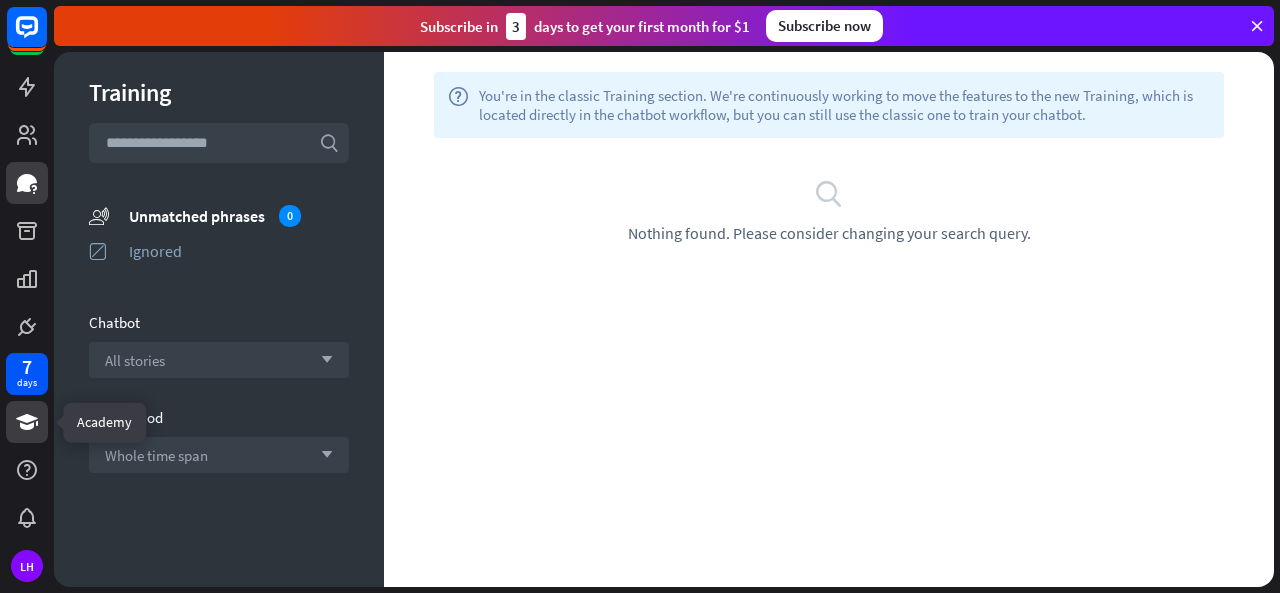 click 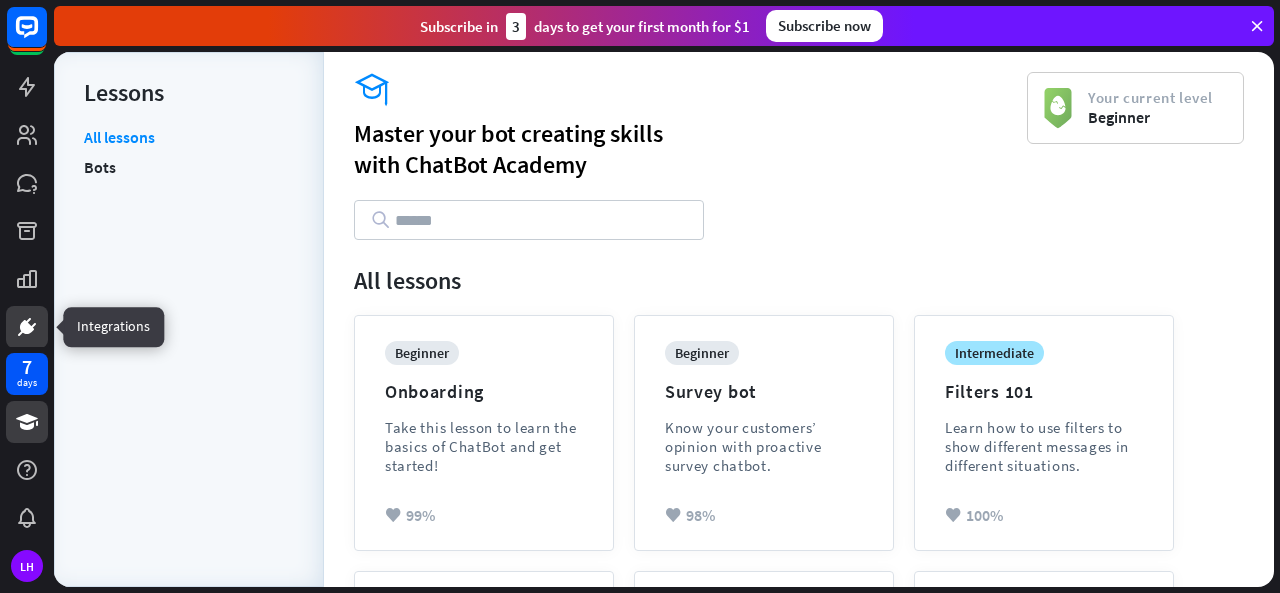 click 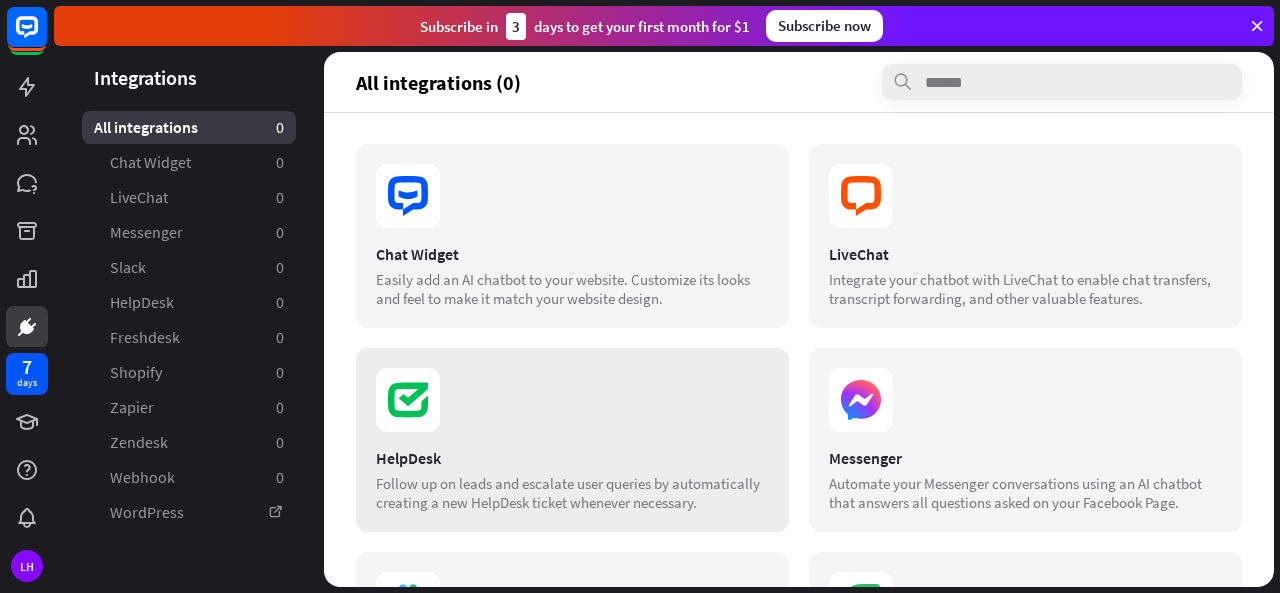 scroll, scrollTop: 0, scrollLeft: 0, axis: both 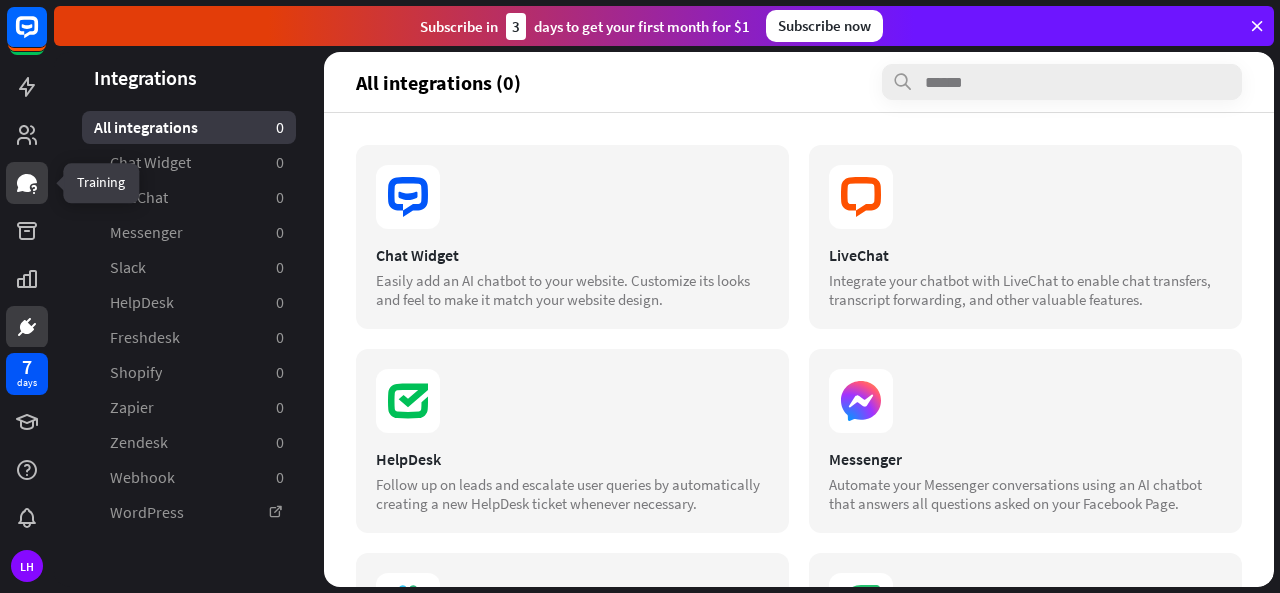 click 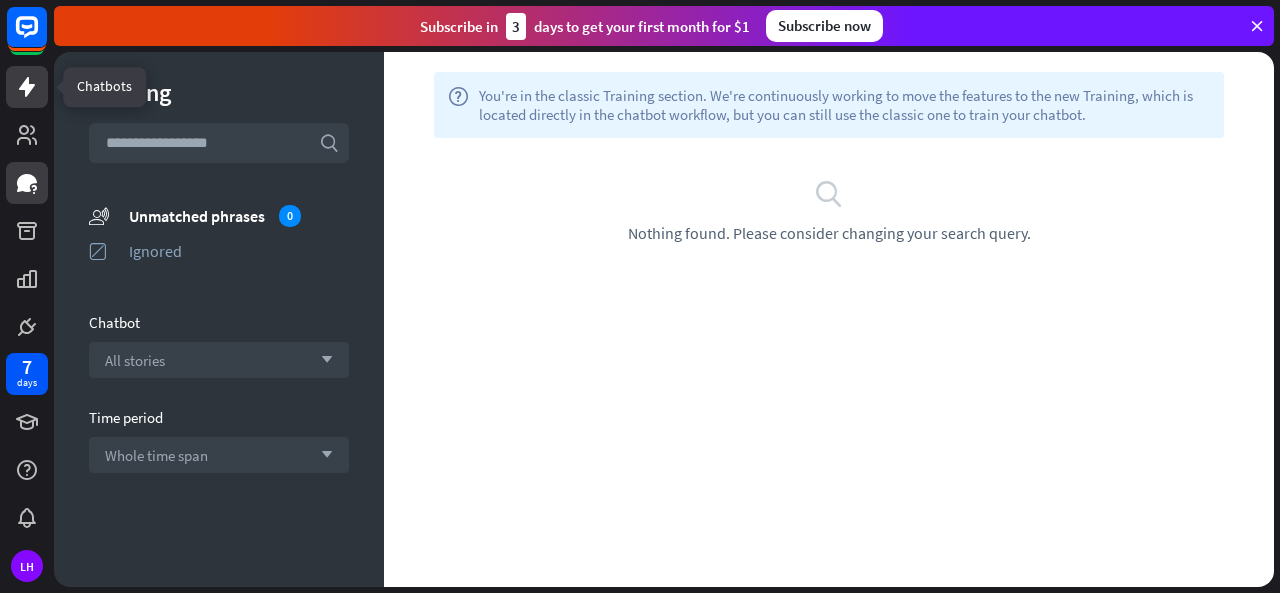click 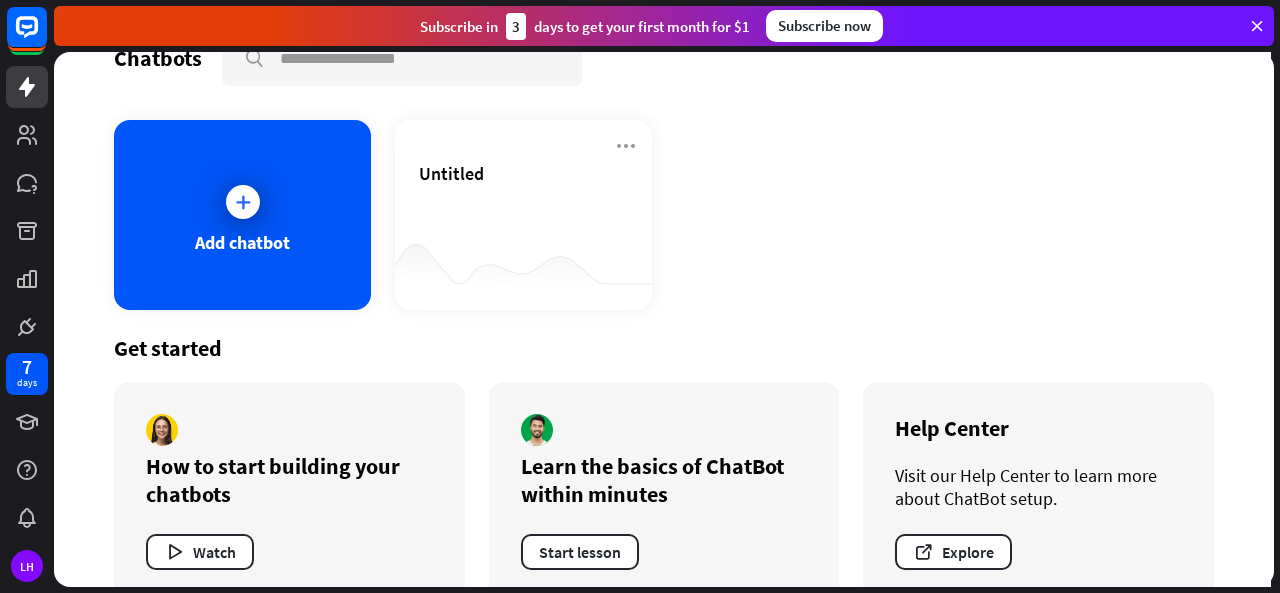 scroll, scrollTop: 84, scrollLeft: 0, axis: vertical 